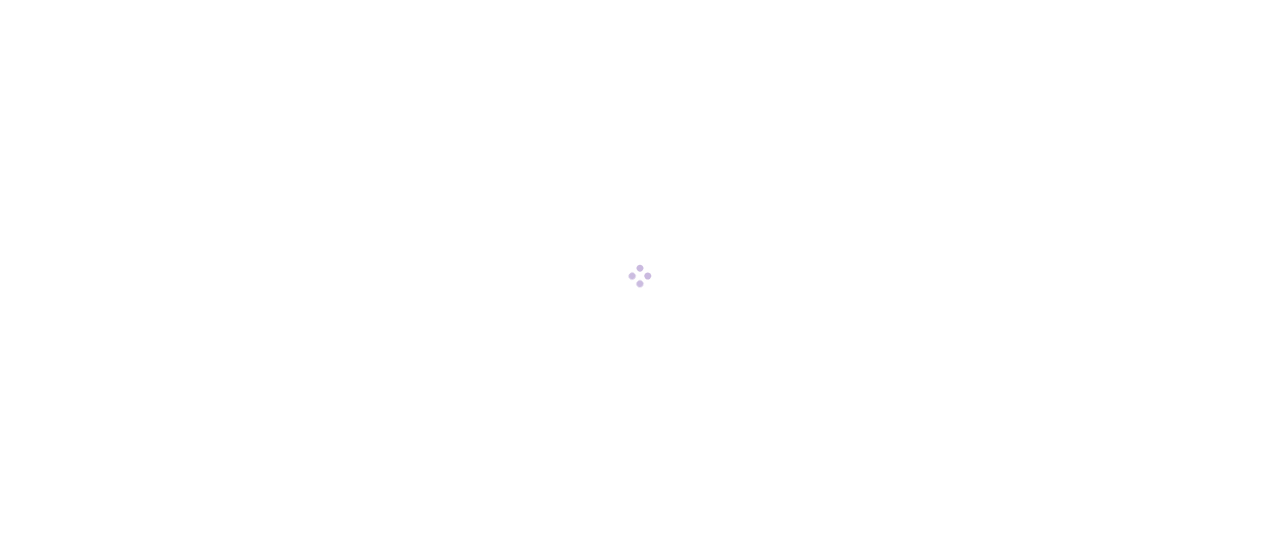 scroll, scrollTop: 0, scrollLeft: 0, axis: both 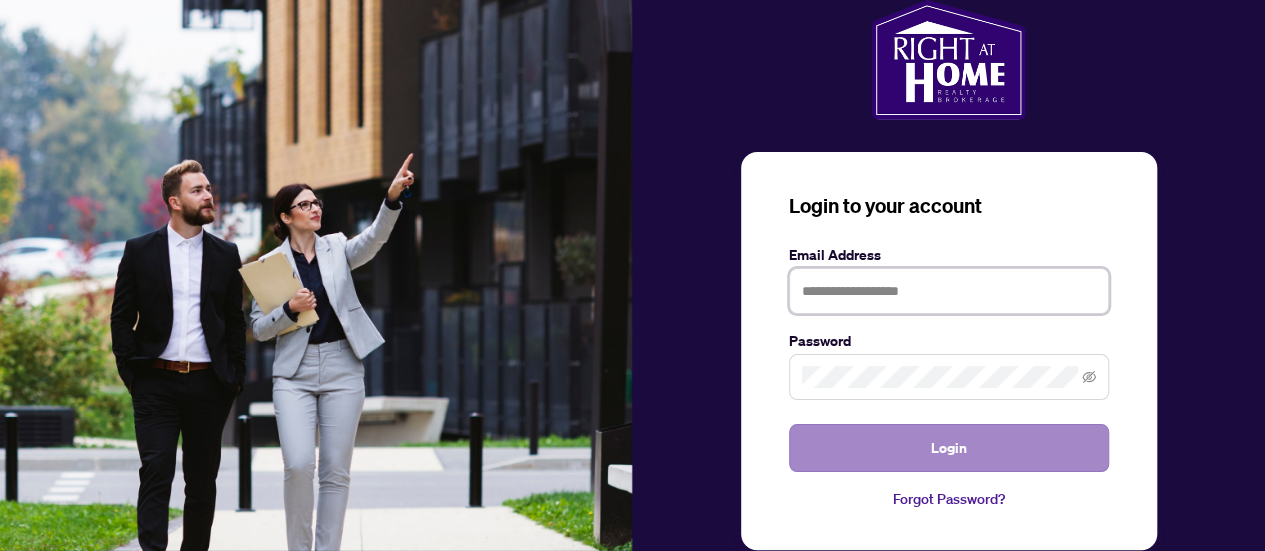 type on "**********" 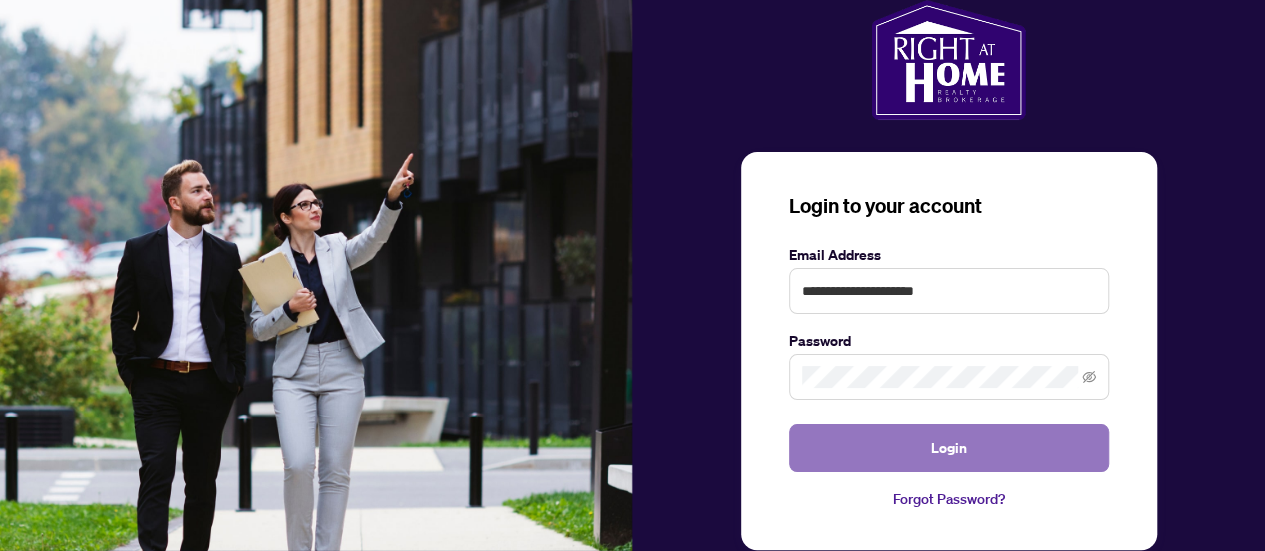 click on "Login" at bounding box center (949, 448) 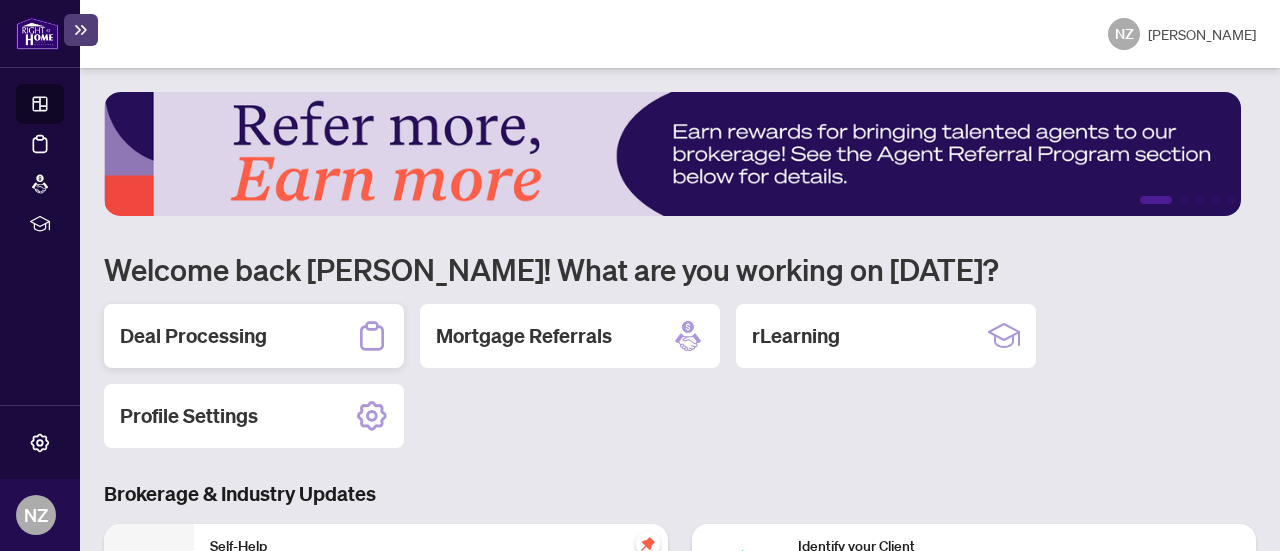 click on "Deal Processing" at bounding box center (193, 336) 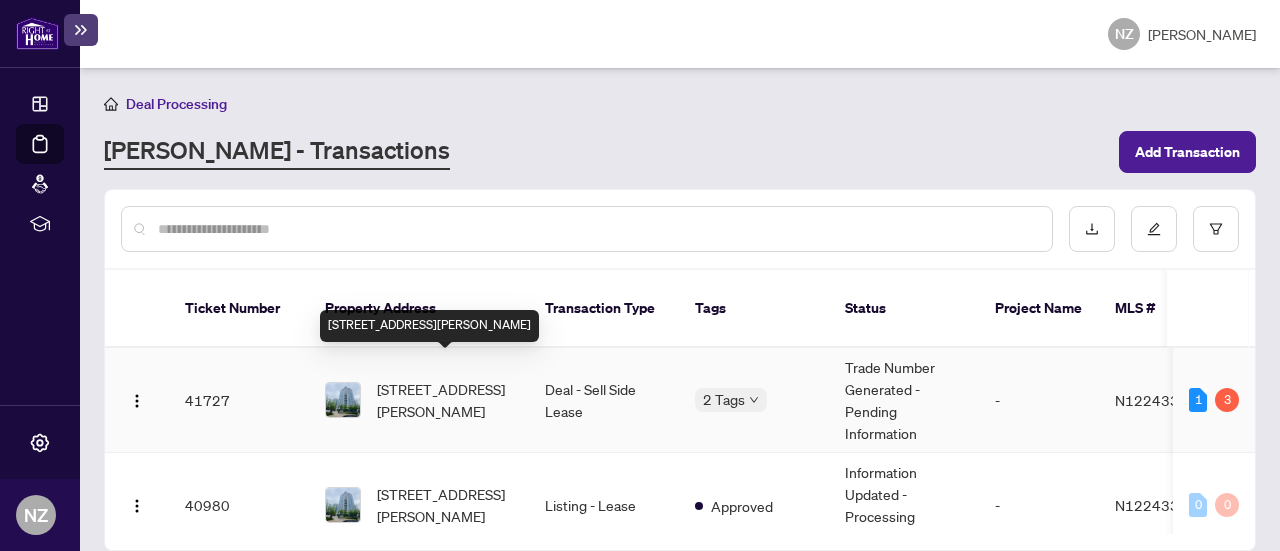 click on "[STREET_ADDRESS][PERSON_NAME]" at bounding box center (445, 400) 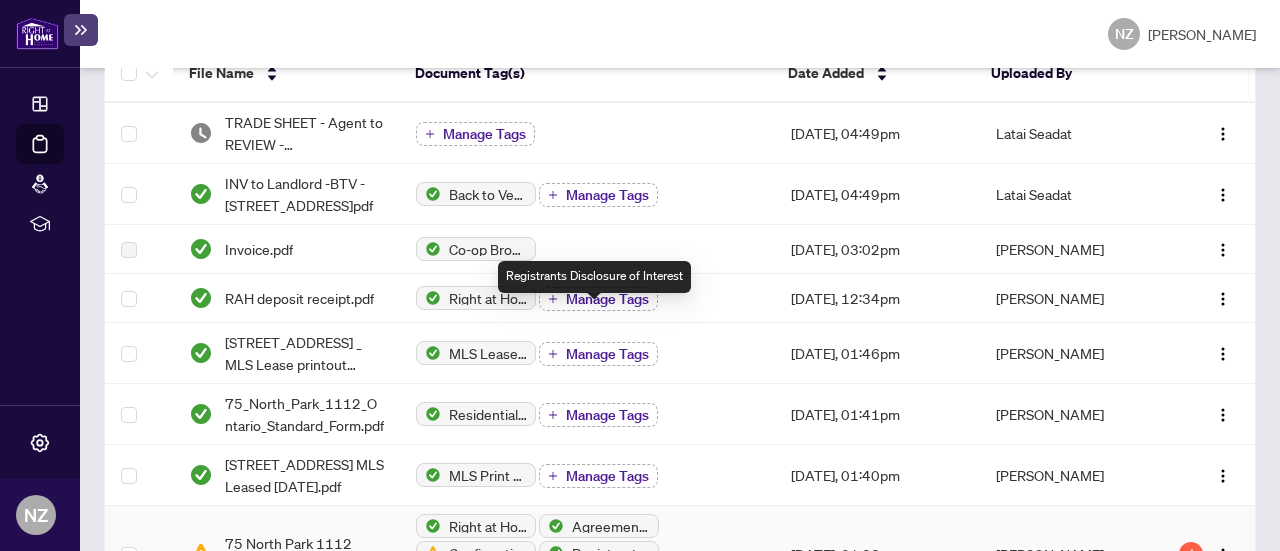 scroll, scrollTop: 200, scrollLeft: 0, axis: vertical 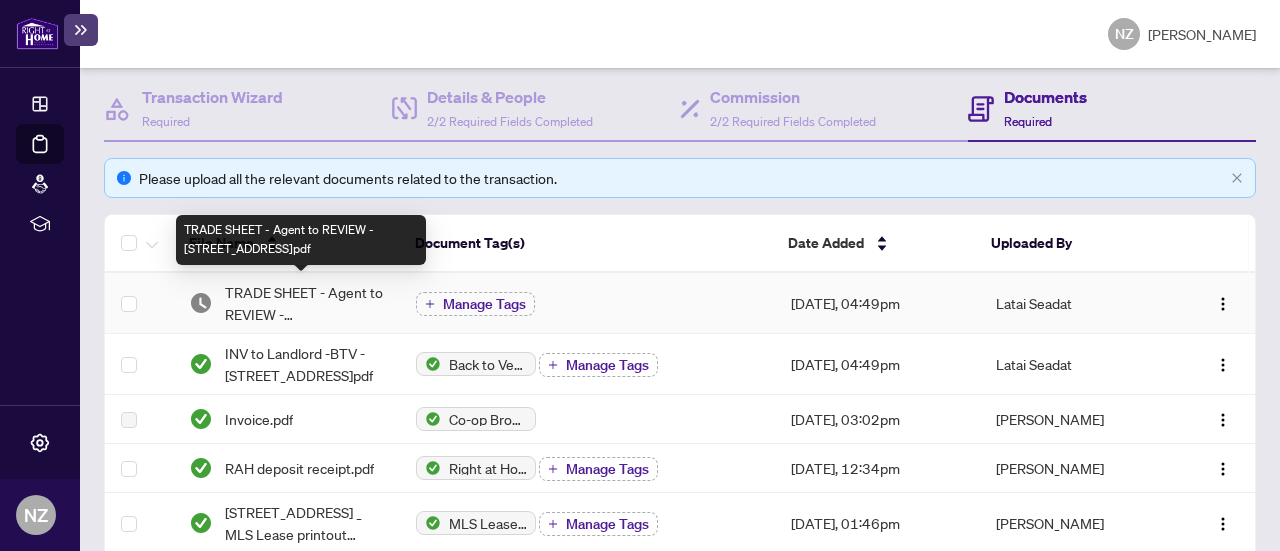 click on "TRADE SHEET - Agent to REVIEW - [STREET_ADDRESS]pdf" at bounding box center (304, 303) 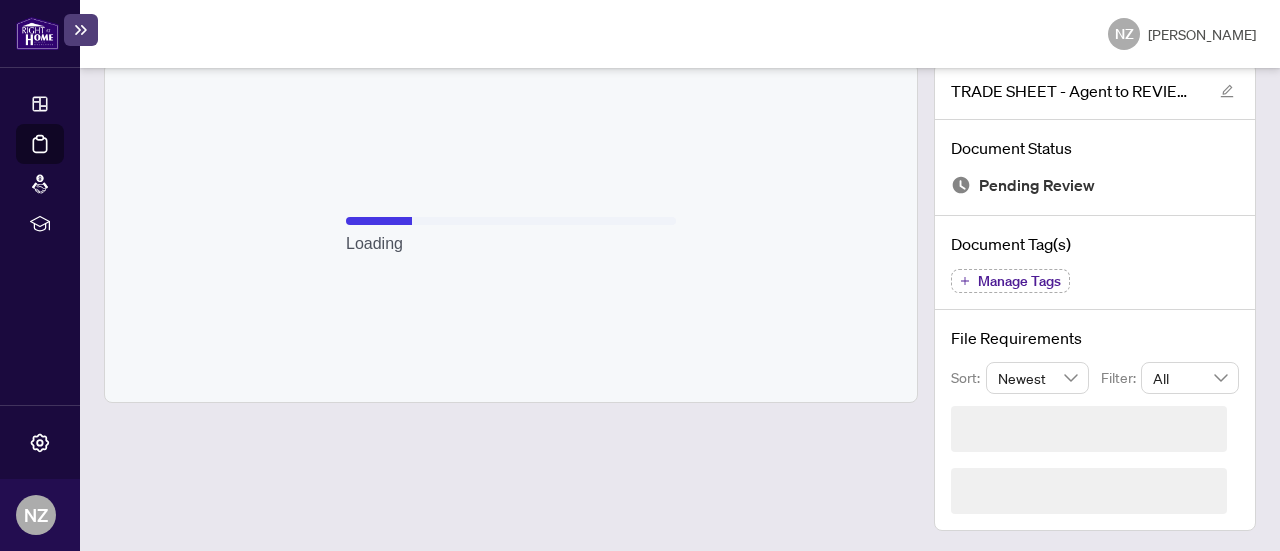 scroll, scrollTop: 62, scrollLeft: 0, axis: vertical 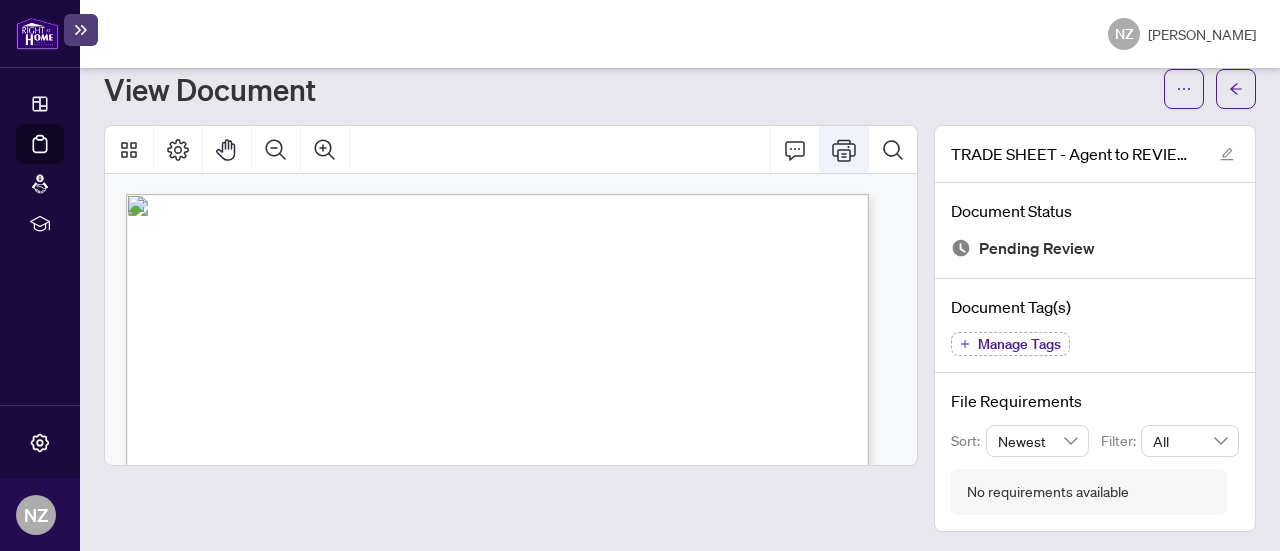 click 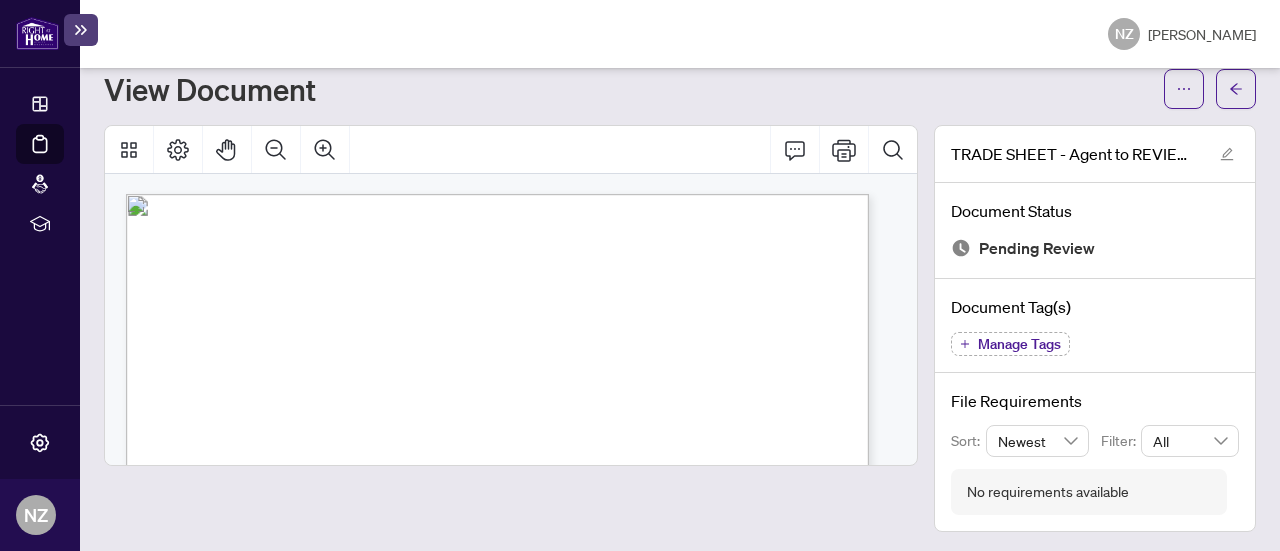 scroll, scrollTop: 62, scrollLeft: 0, axis: vertical 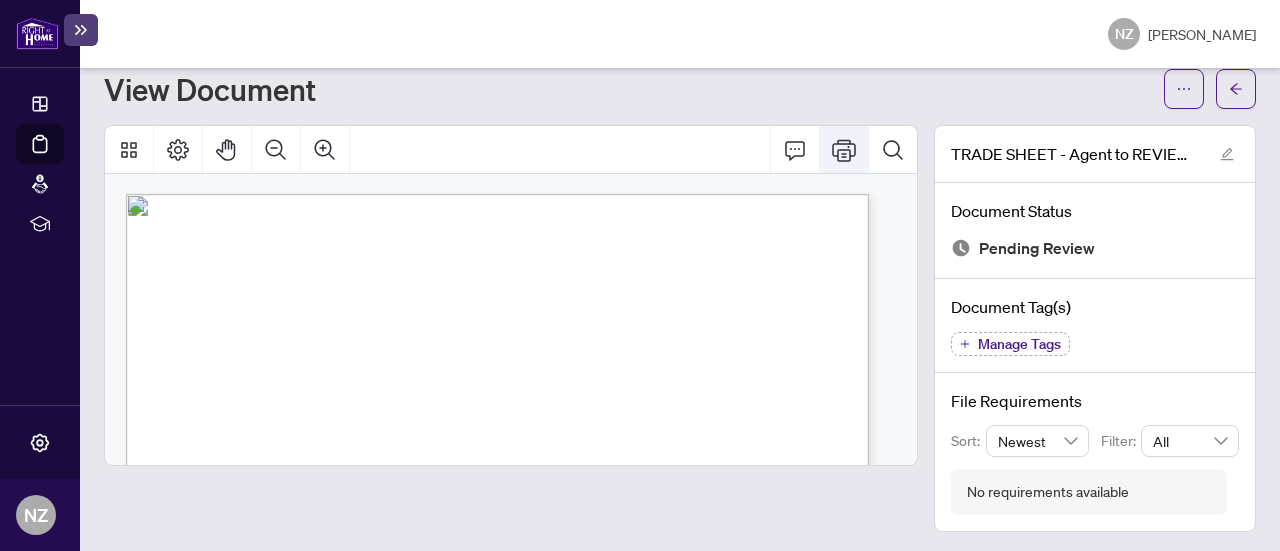 click 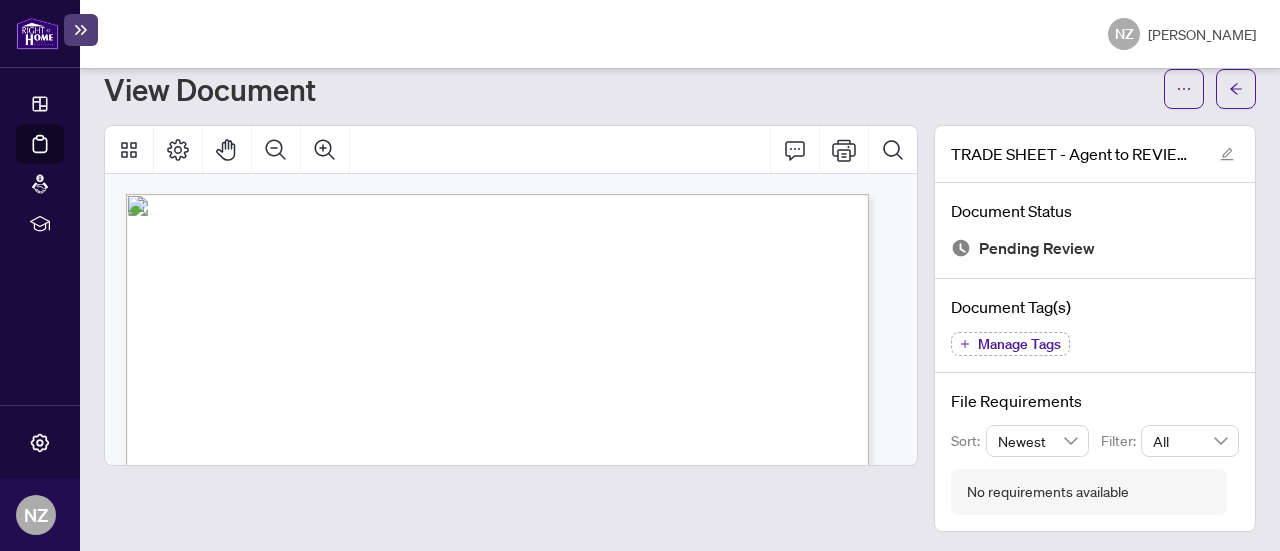 scroll, scrollTop: 62, scrollLeft: 0, axis: vertical 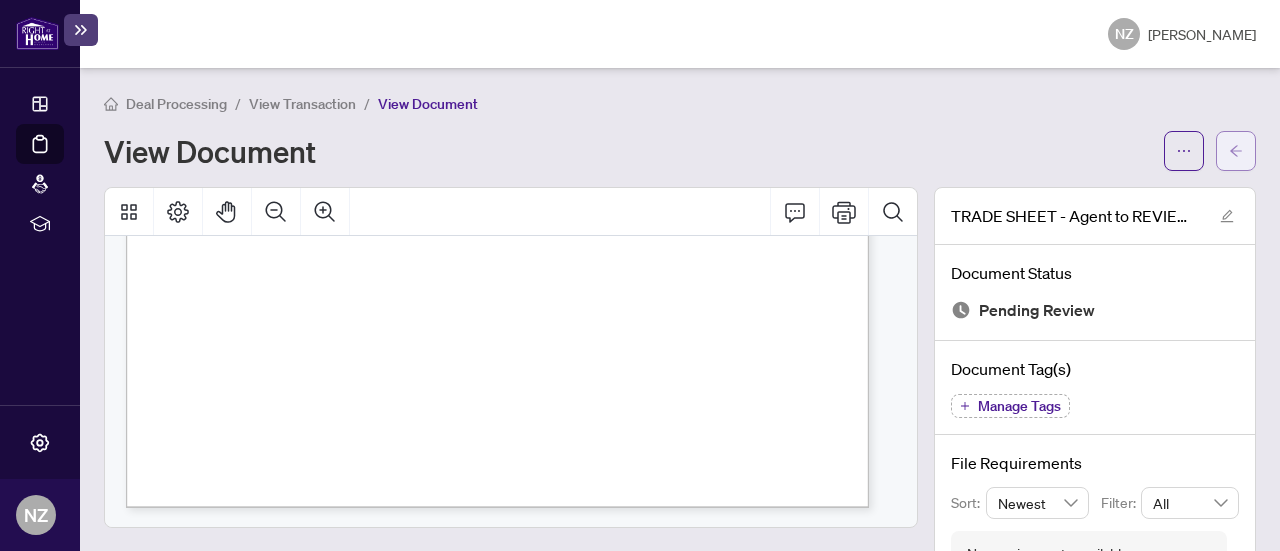 click 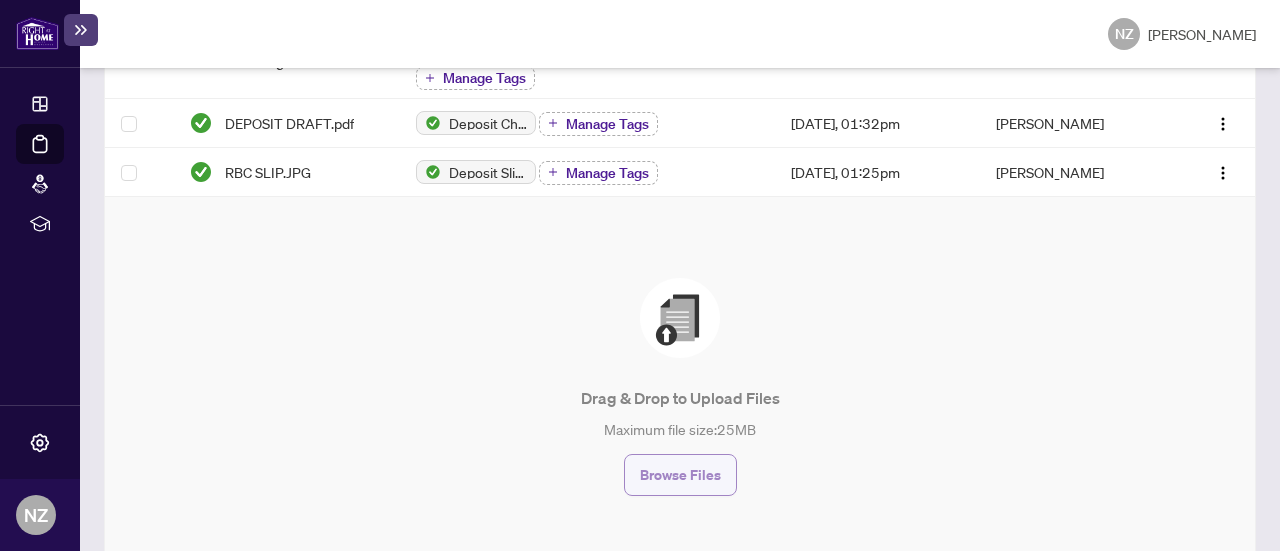 scroll, scrollTop: 900, scrollLeft: 0, axis: vertical 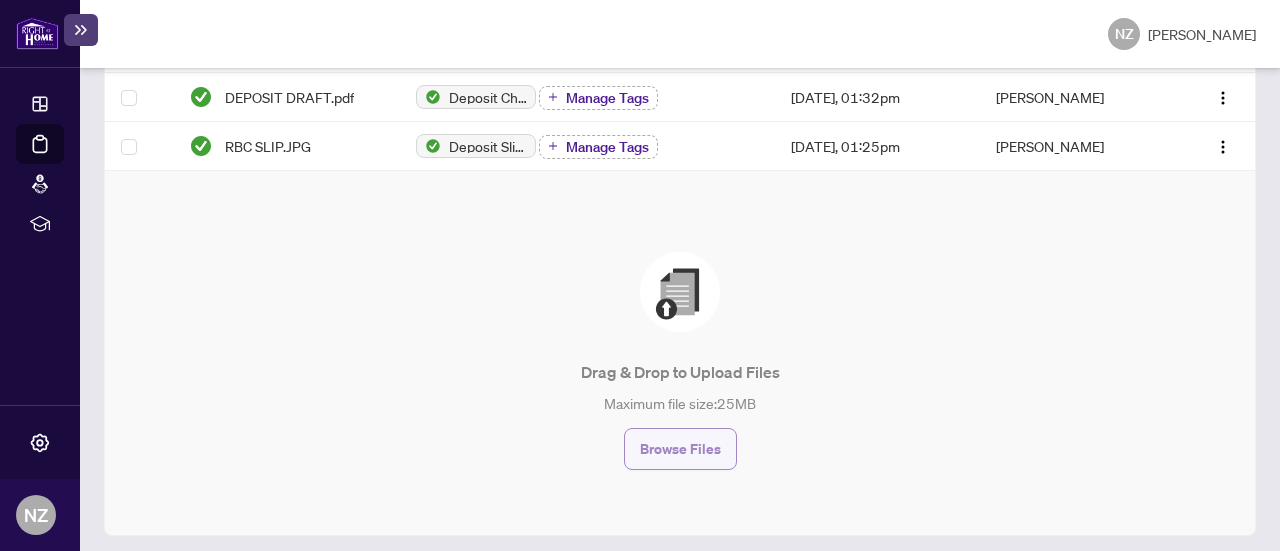 click on "Browse Files" at bounding box center (680, 449) 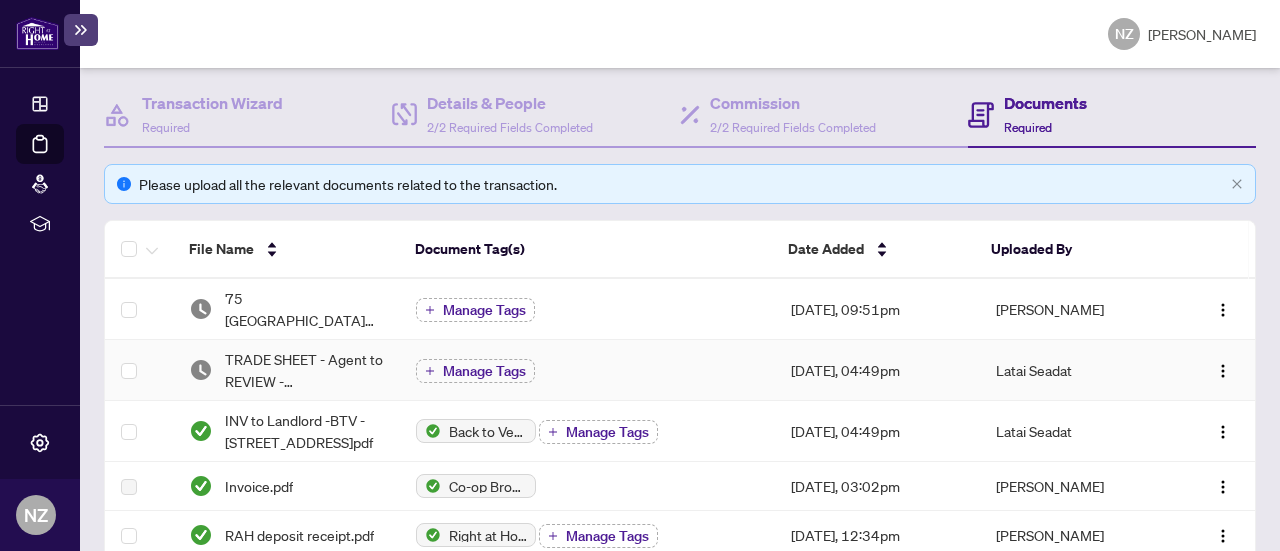 scroll, scrollTop: 200, scrollLeft: 0, axis: vertical 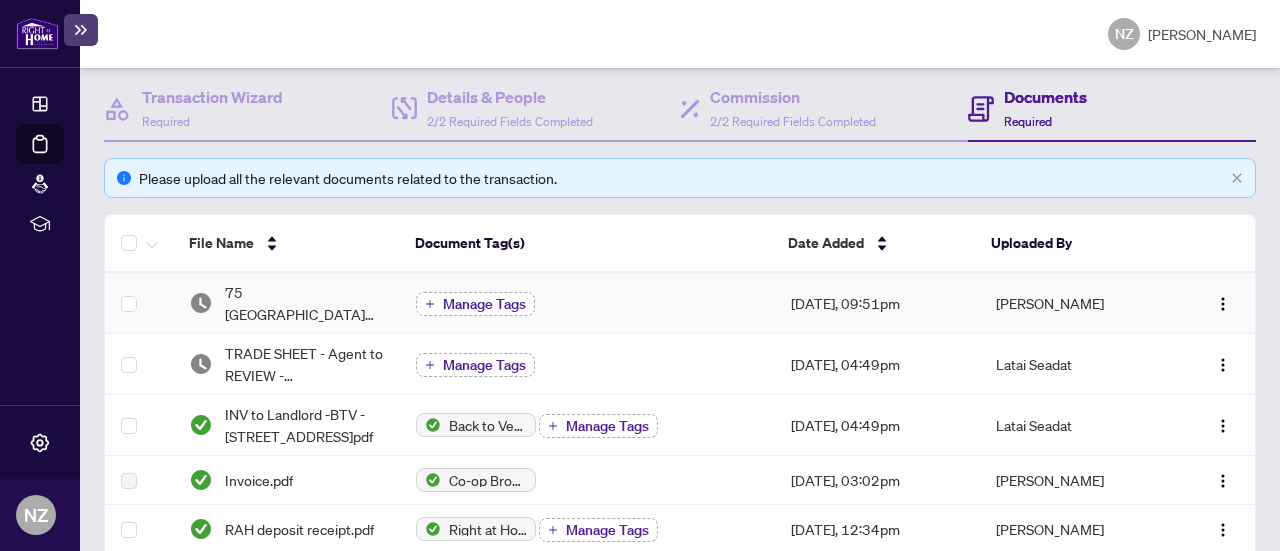 click on "Manage Tags" at bounding box center (484, 304) 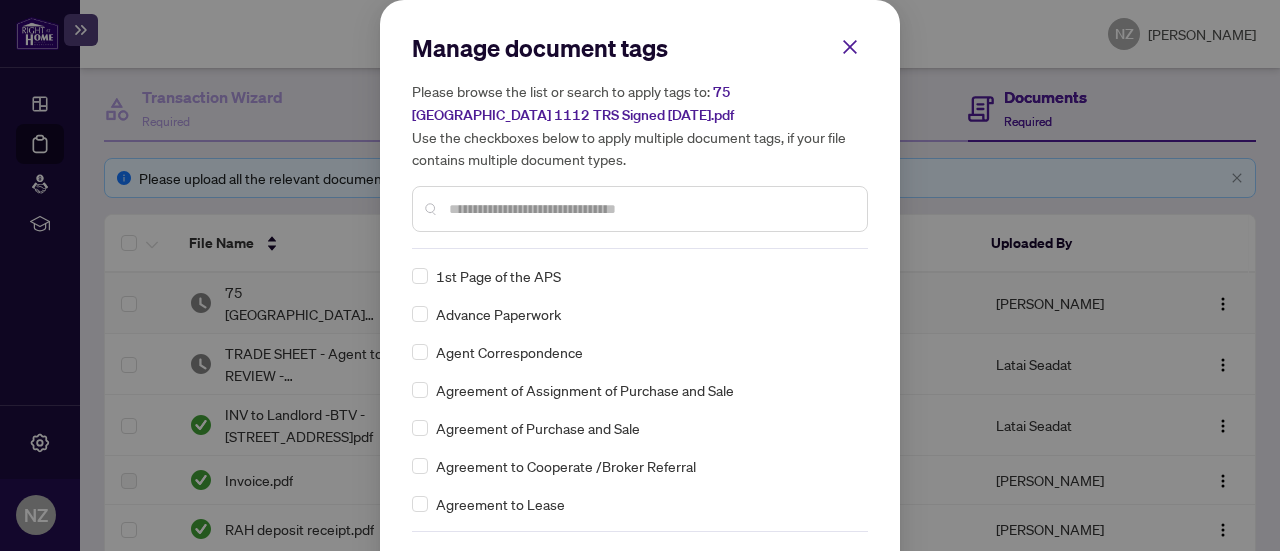 click at bounding box center (650, 209) 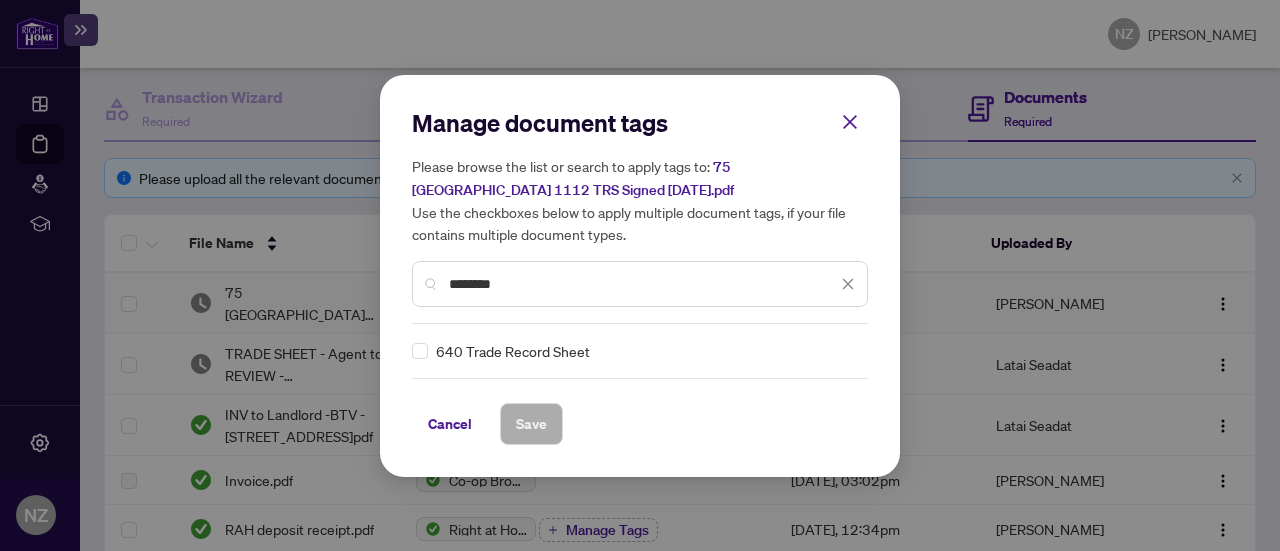 type on "********" 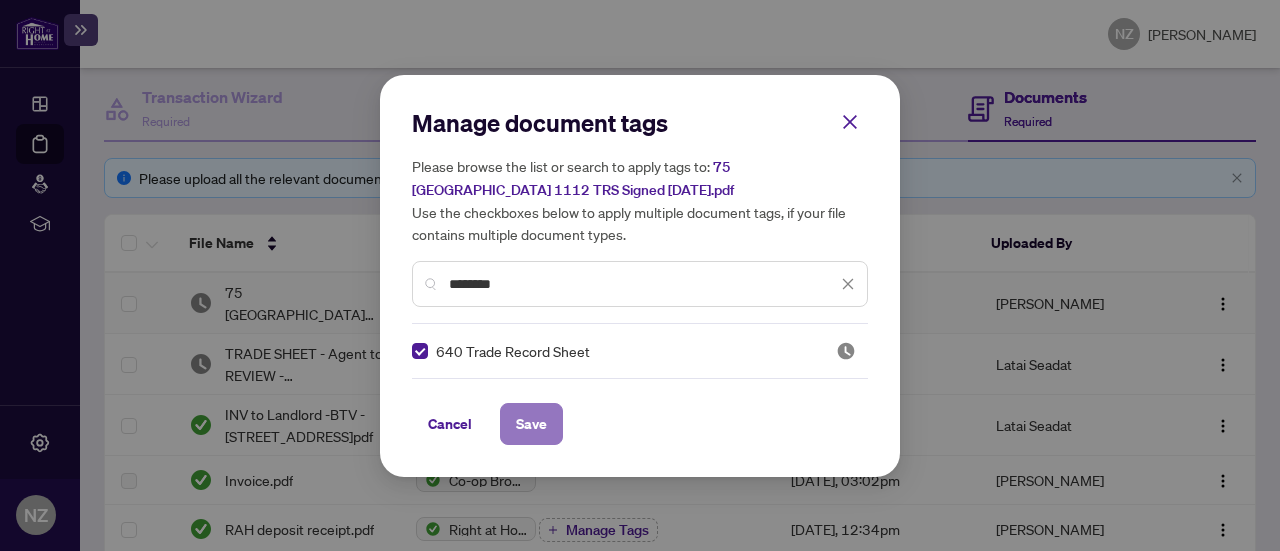click on "Save" at bounding box center (531, 424) 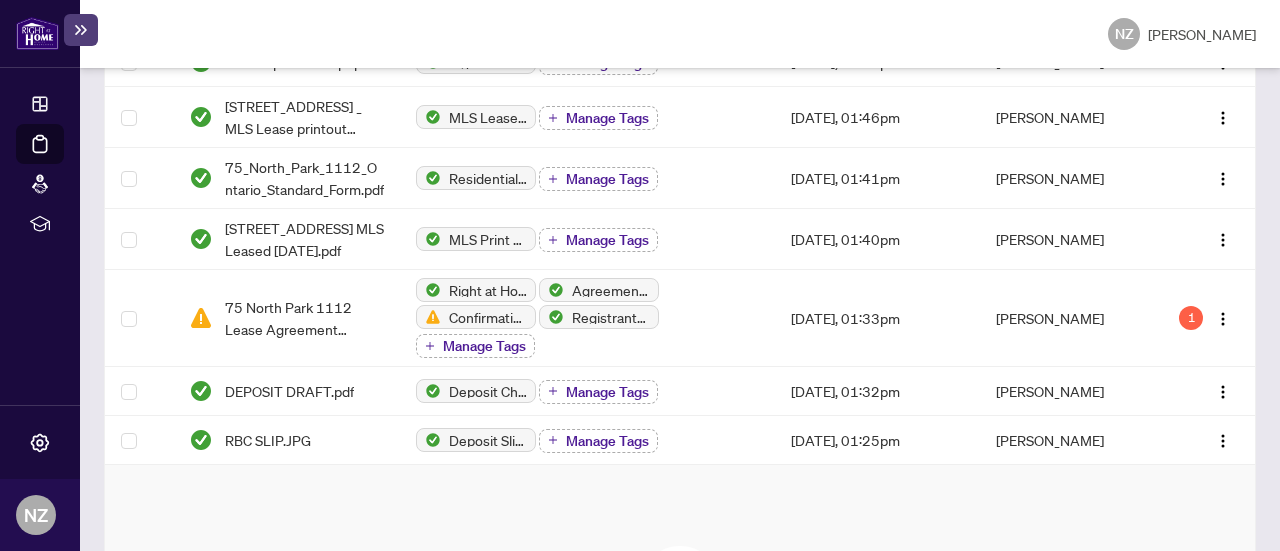 scroll, scrollTop: 700, scrollLeft: 0, axis: vertical 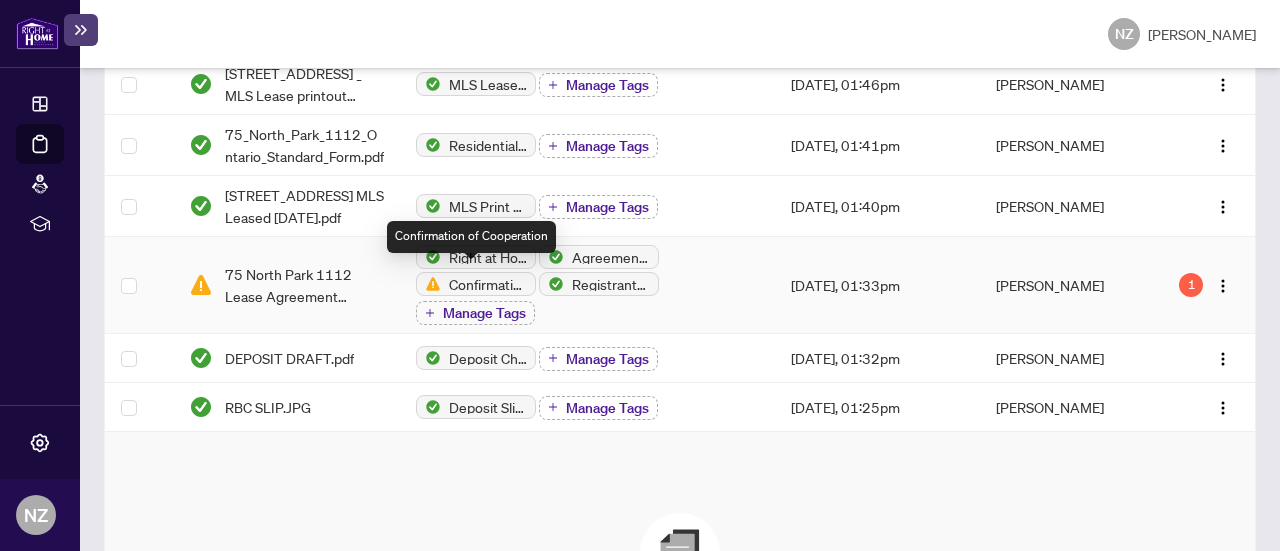 click on "Confirmation of Cooperation" at bounding box center [488, 284] 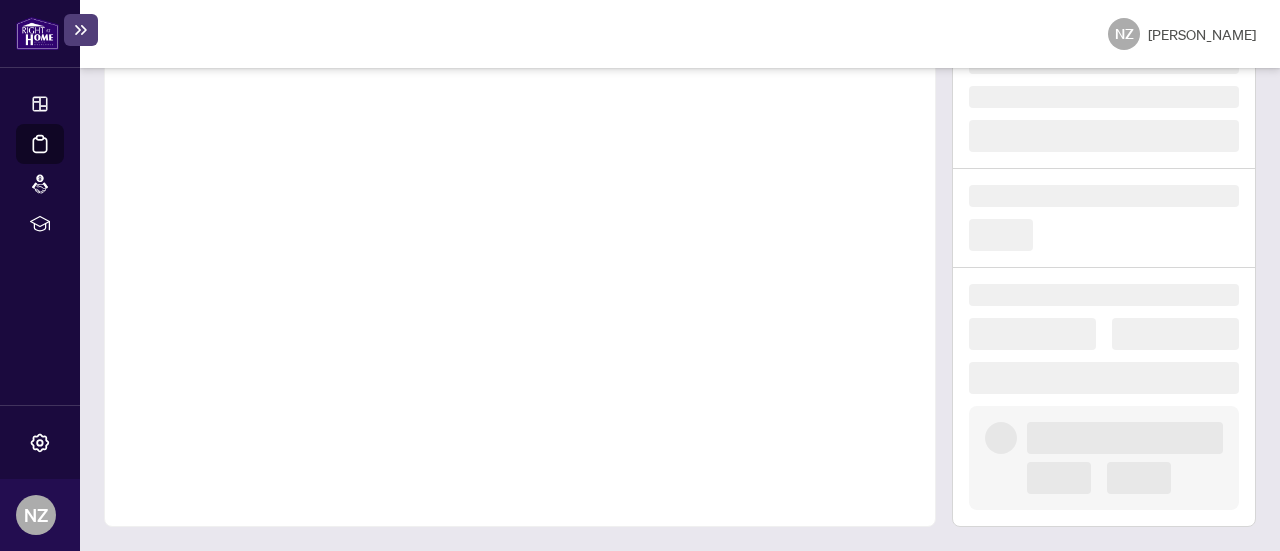 scroll, scrollTop: 196, scrollLeft: 0, axis: vertical 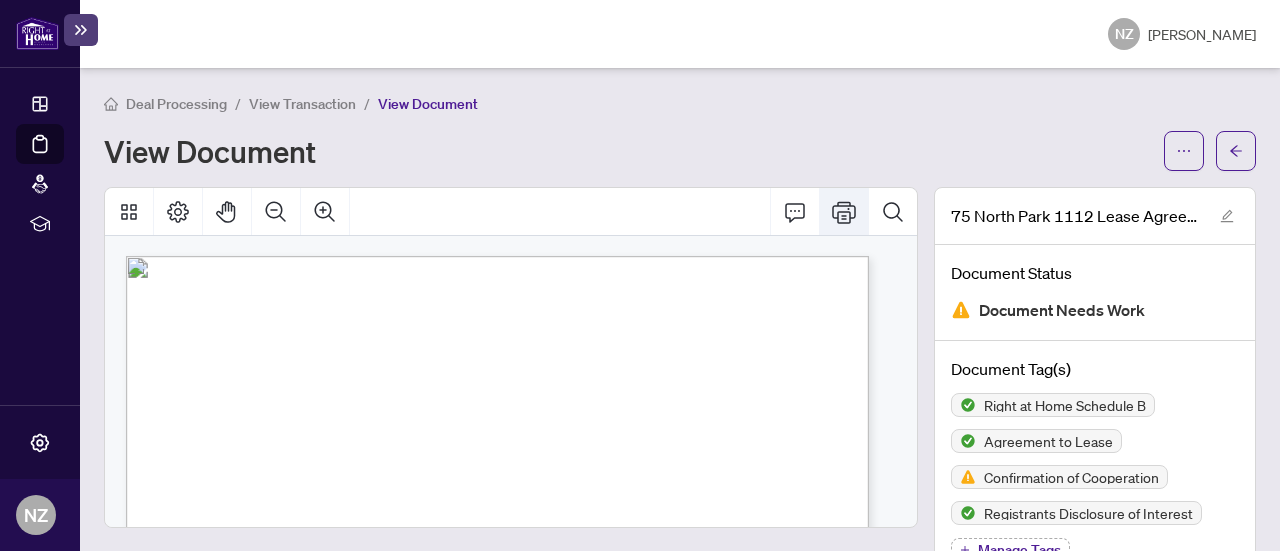 click 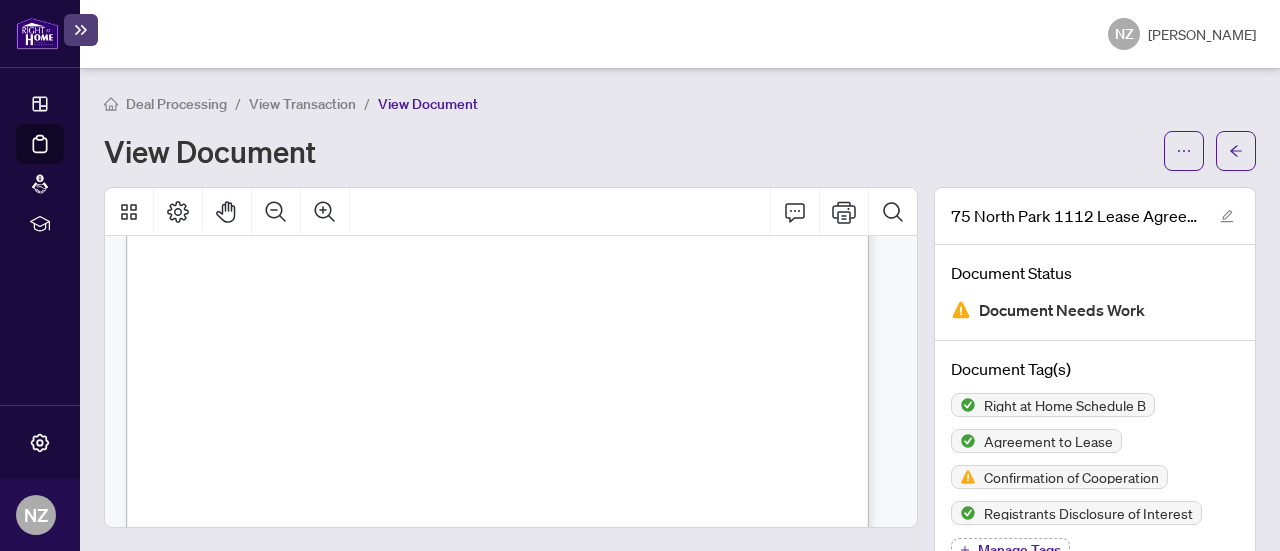 scroll, scrollTop: 500, scrollLeft: 0, axis: vertical 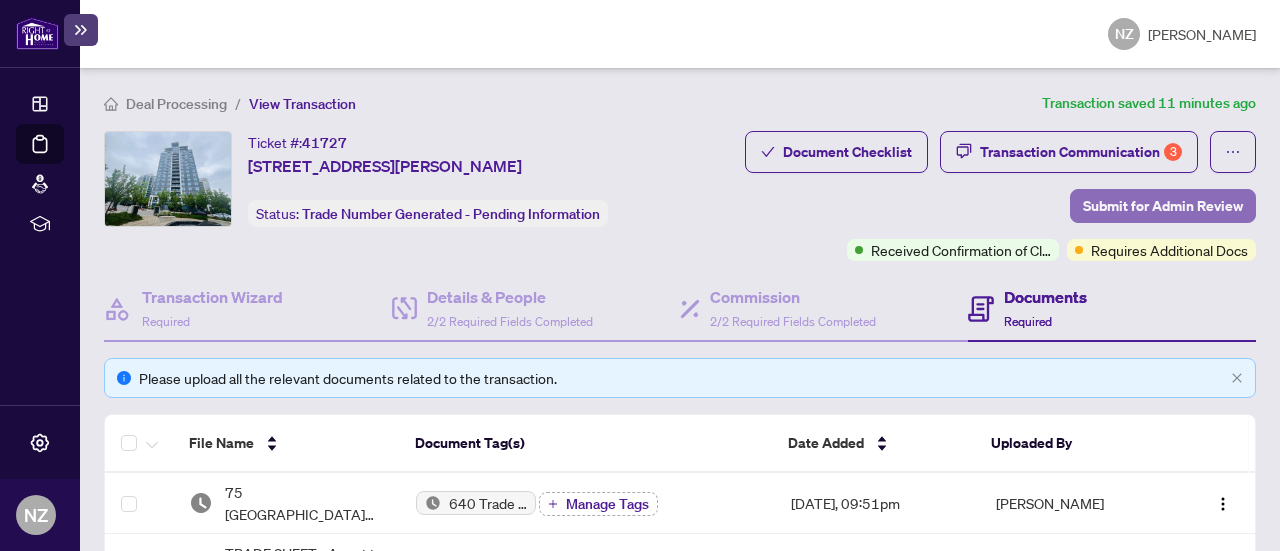 click on "Submit for Admin Review" at bounding box center [1163, 206] 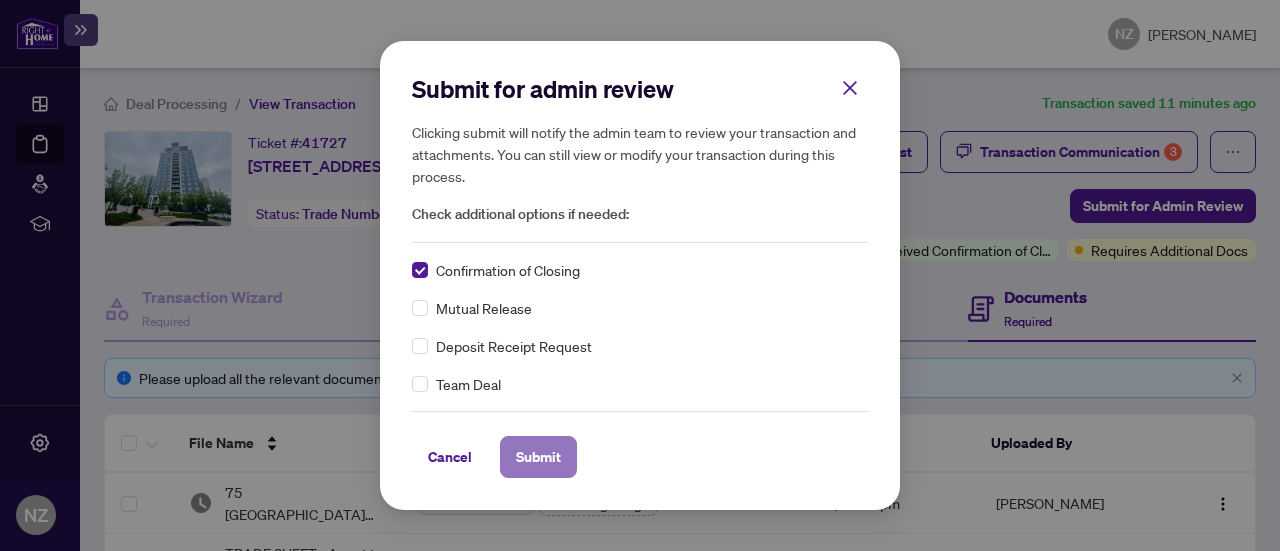 click on "Submit" at bounding box center (538, 457) 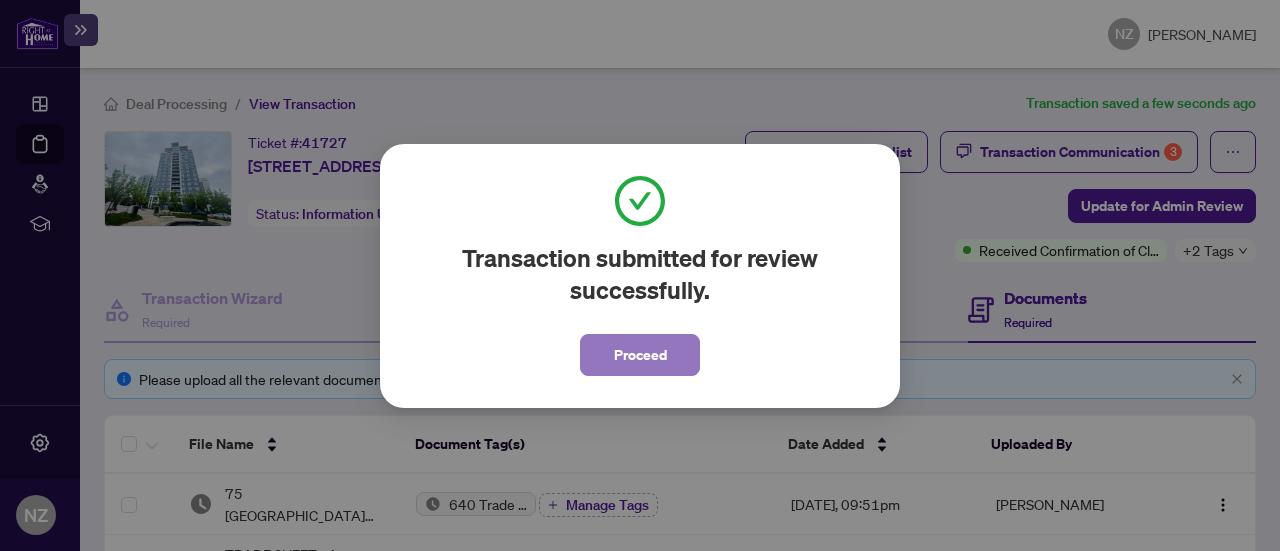 click on "Proceed" at bounding box center (640, 355) 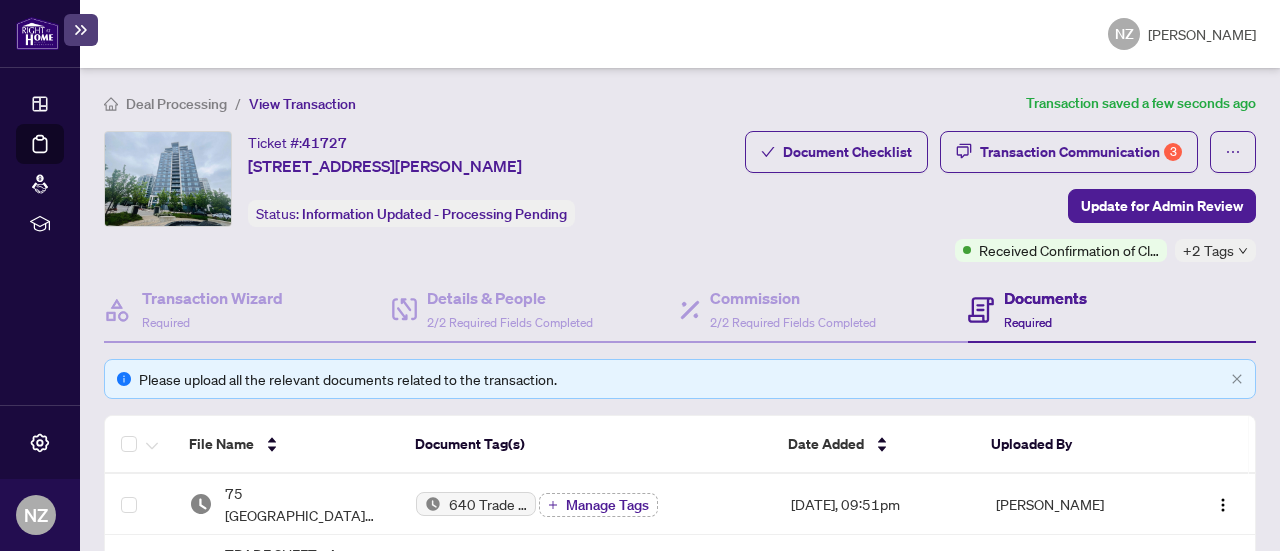 click at bounding box center (37, 33) 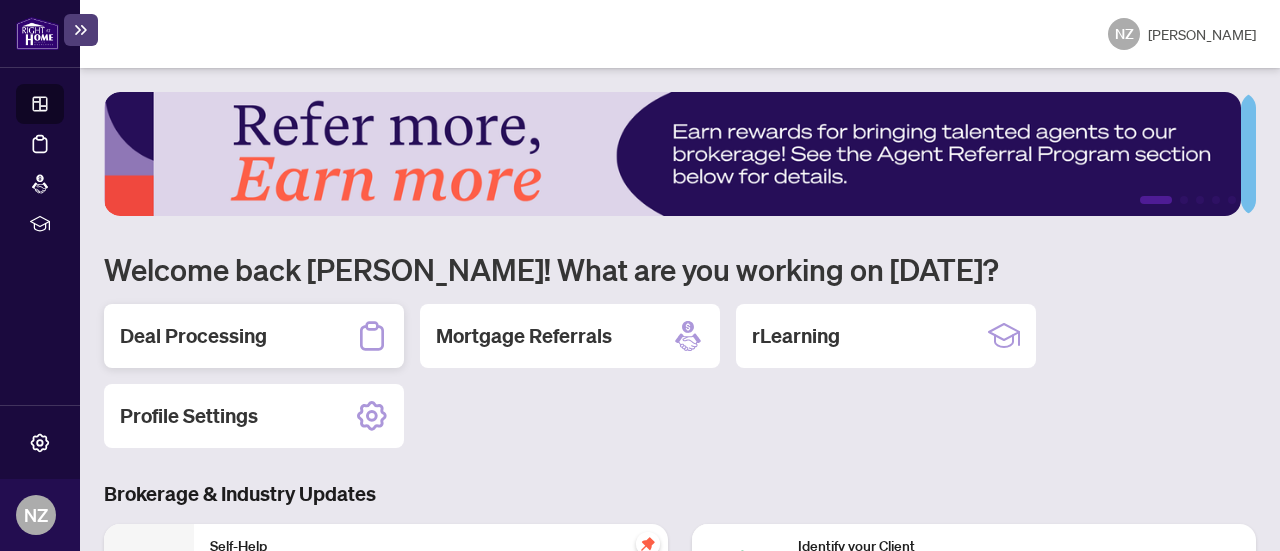 click on "Deal Processing" at bounding box center [193, 336] 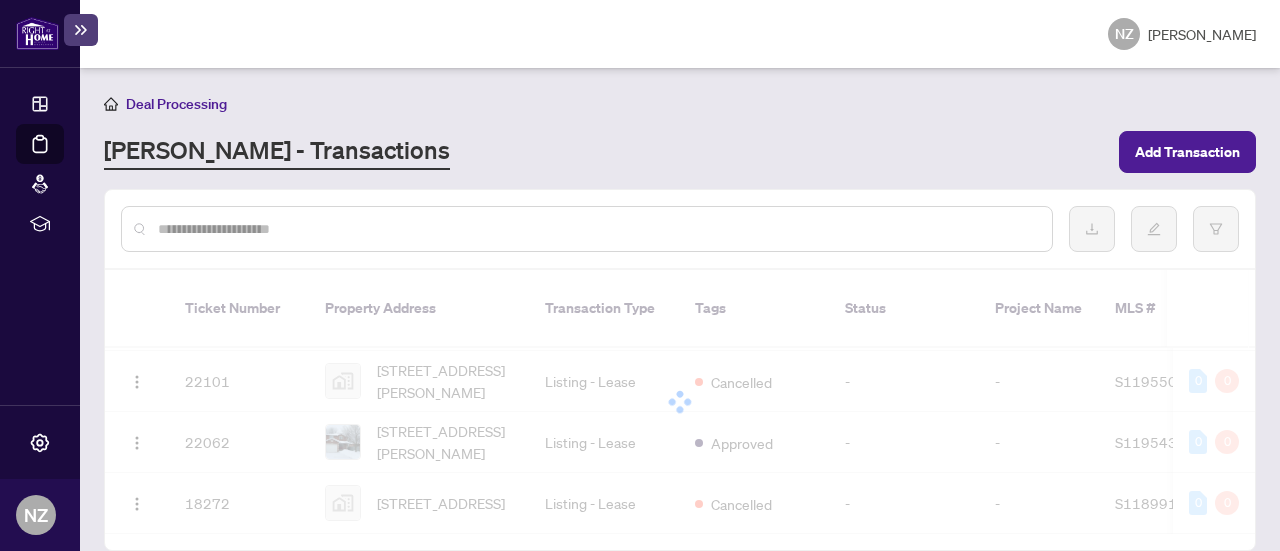scroll, scrollTop: 1122, scrollLeft: 0, axis: vertical 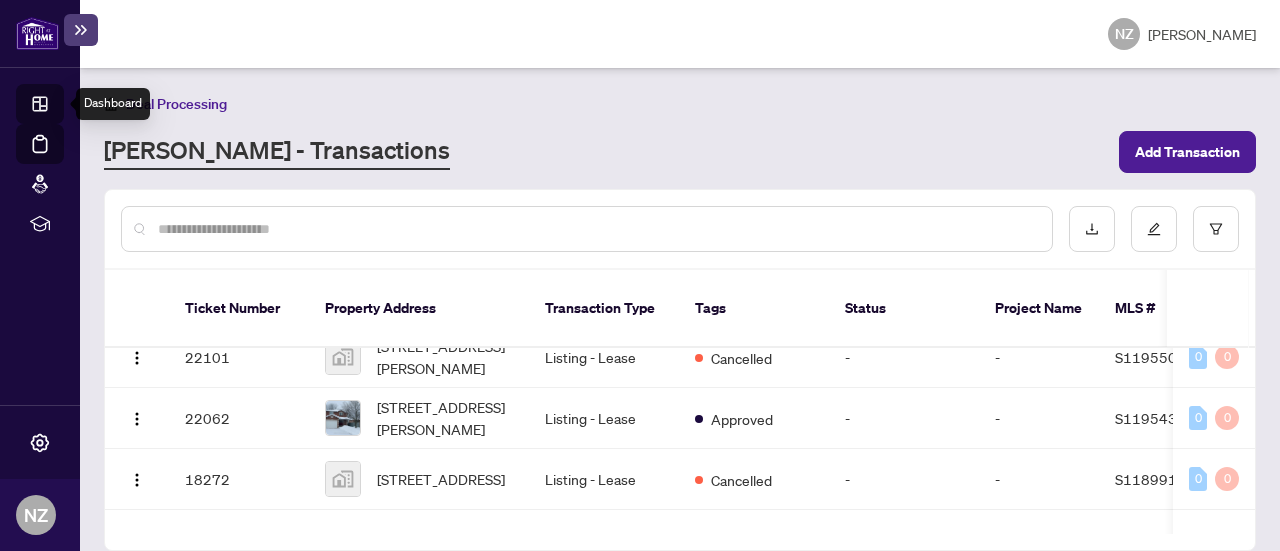 click on "Dashboard" at bounding box center (62, 107) 